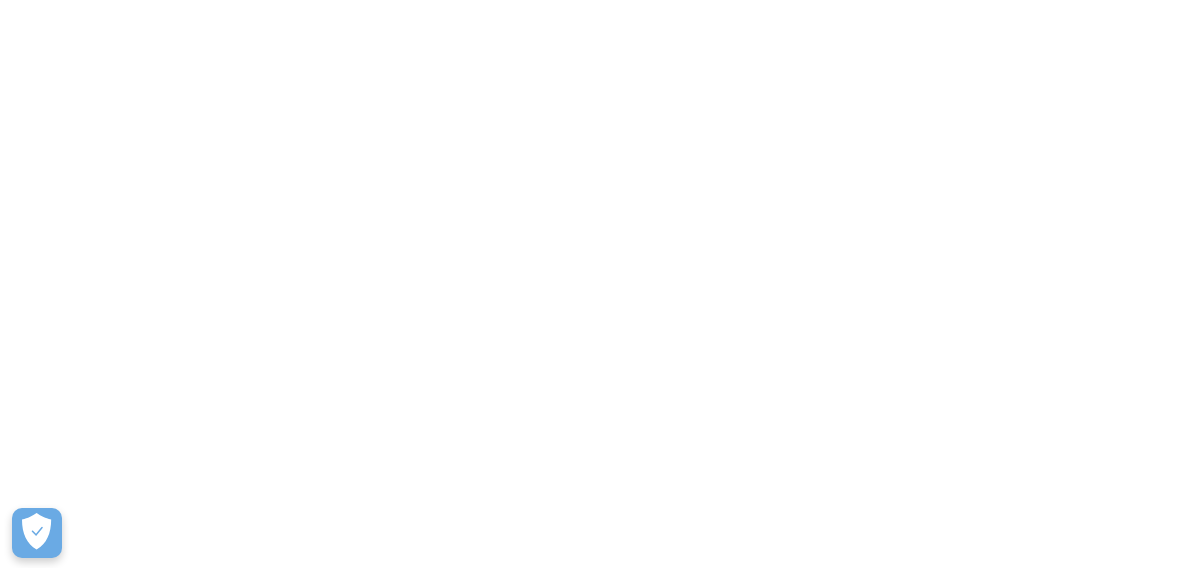 scroll, scrollTop: 0, scrollLeft: 0, axis: both 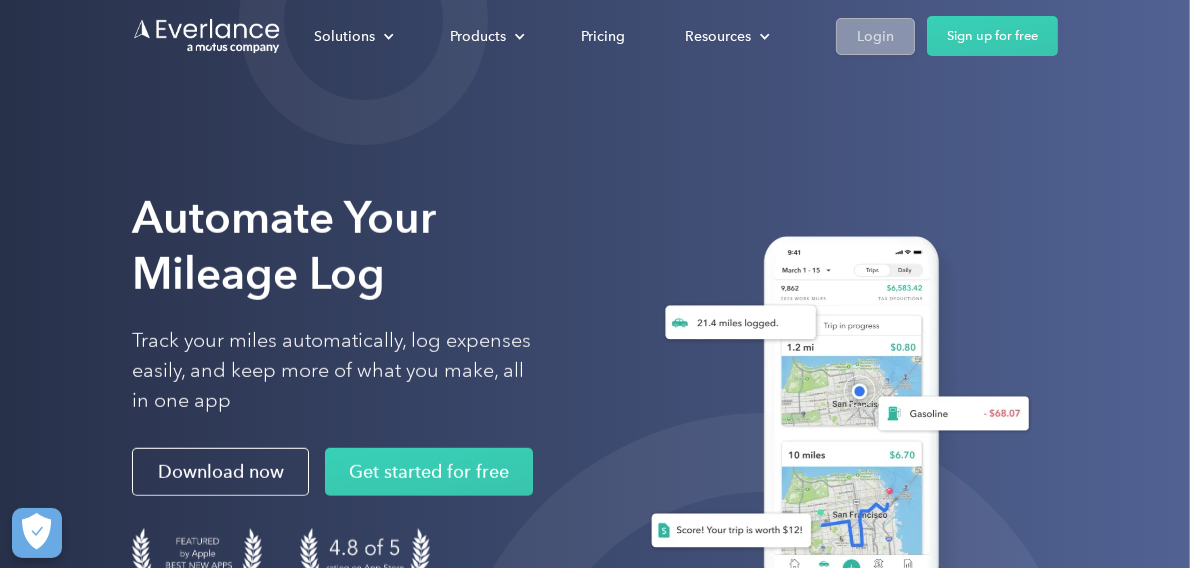 click on "Login" at bounding box center [875, 36] 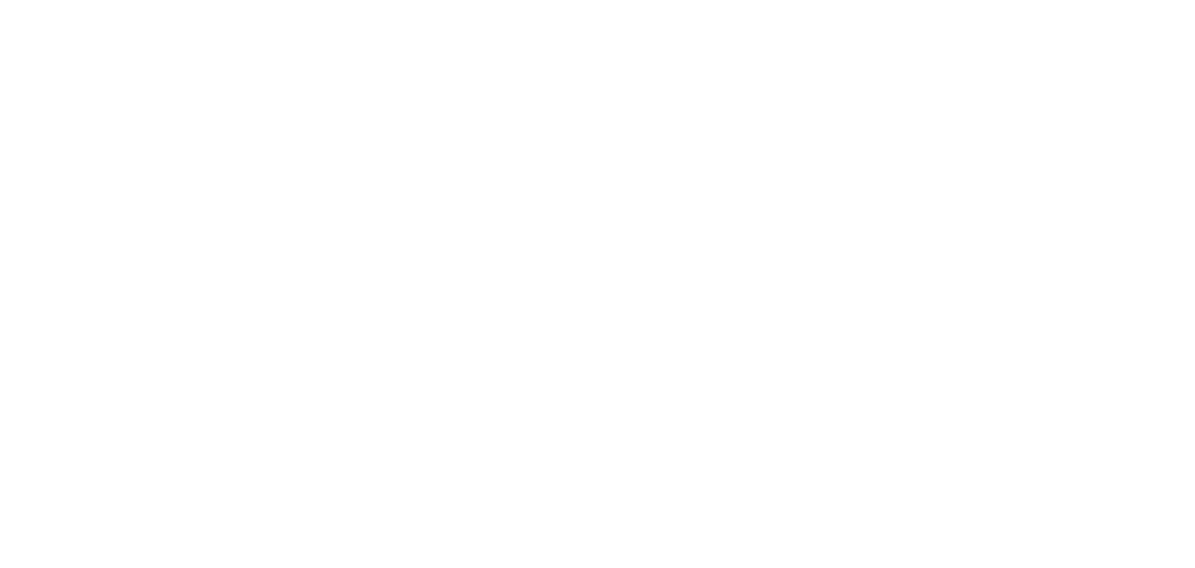 scroll, scrollTop: 0, scrollLeft: 0, axis: both 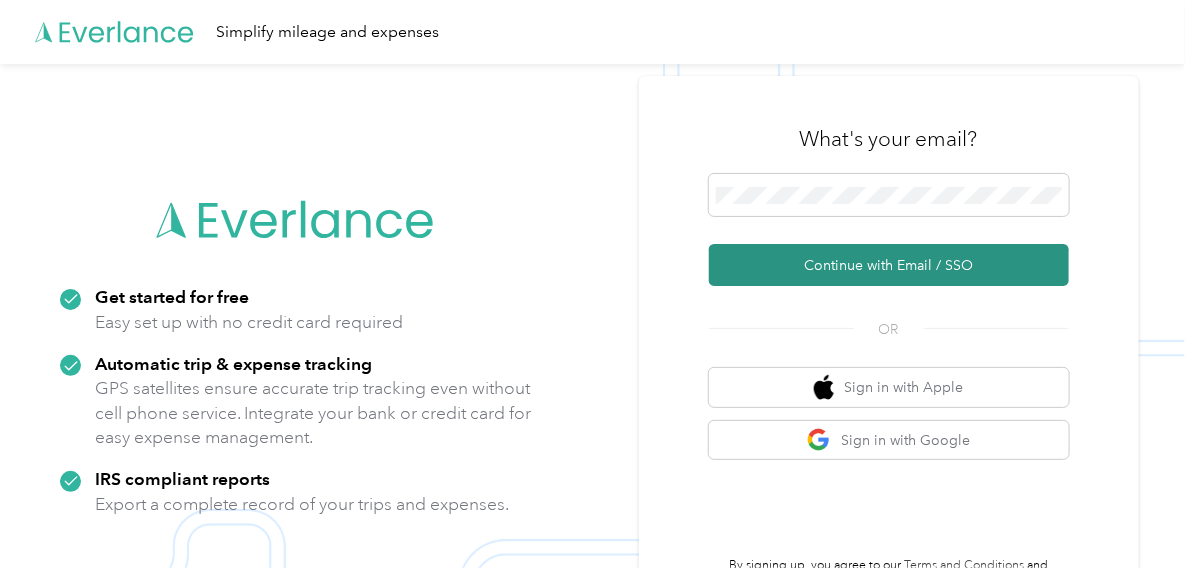 click on "Continue with Email / SSO" at bounding box center (889, 265) 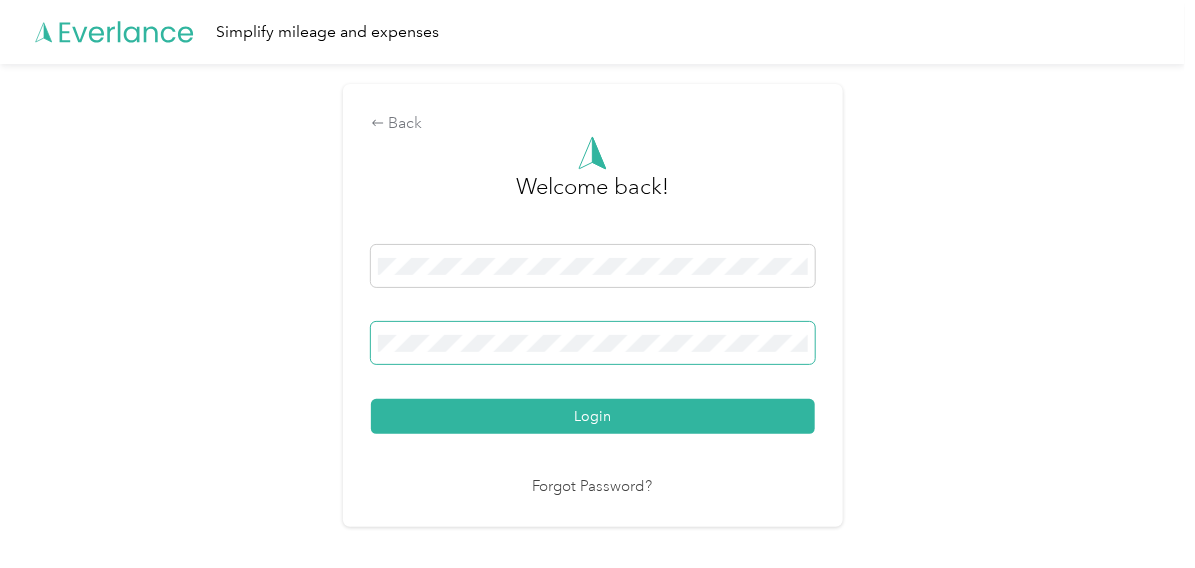 click on "Login" at bounding box center [593, 416] 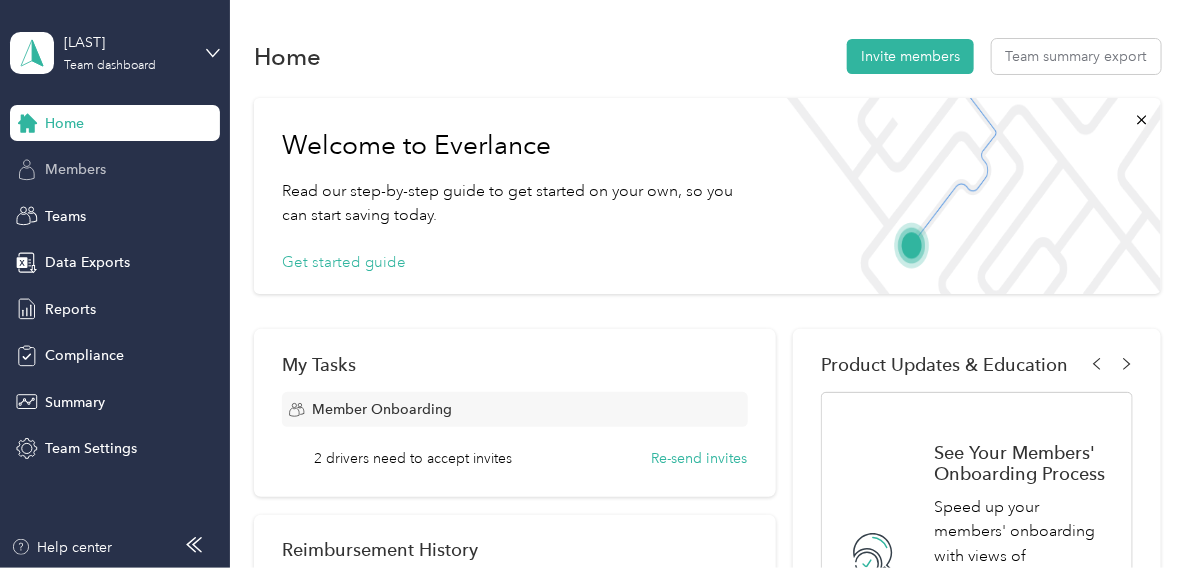 click on "Members" at bounding box center (75, 169) 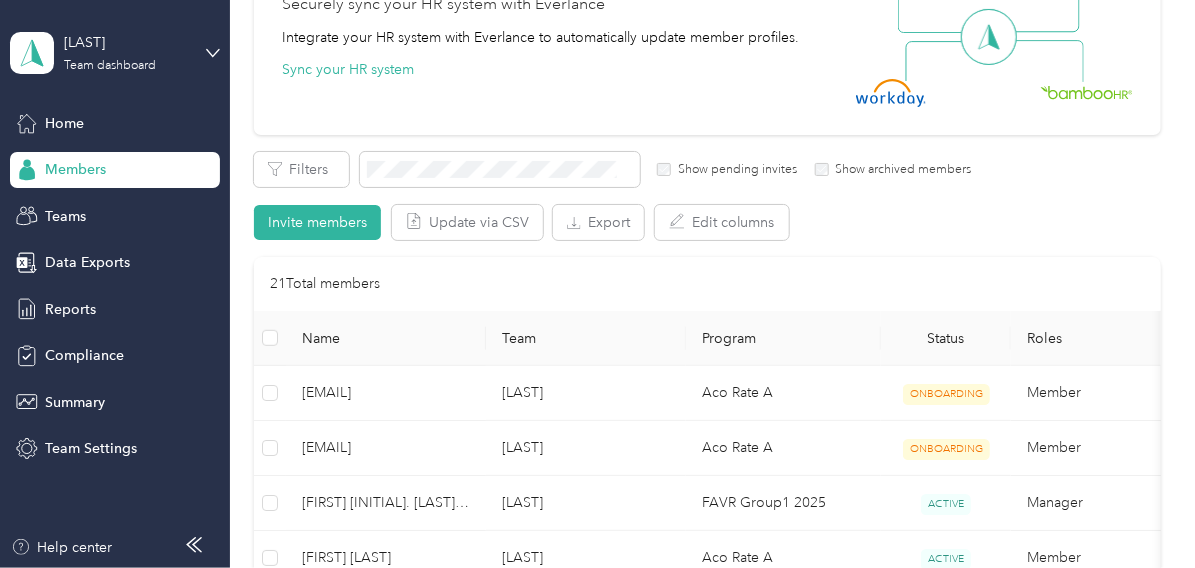 scroll, scrollTop: 300, scrollLeft: 0, axis: vertical 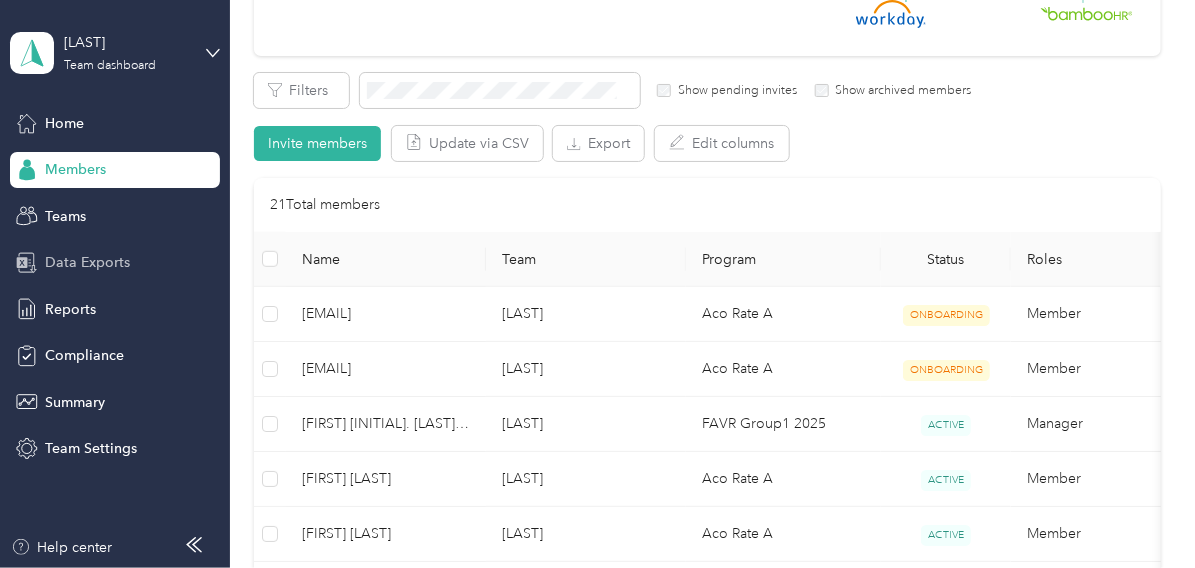 click on "Data Exports" at bounding box center [87, 262] 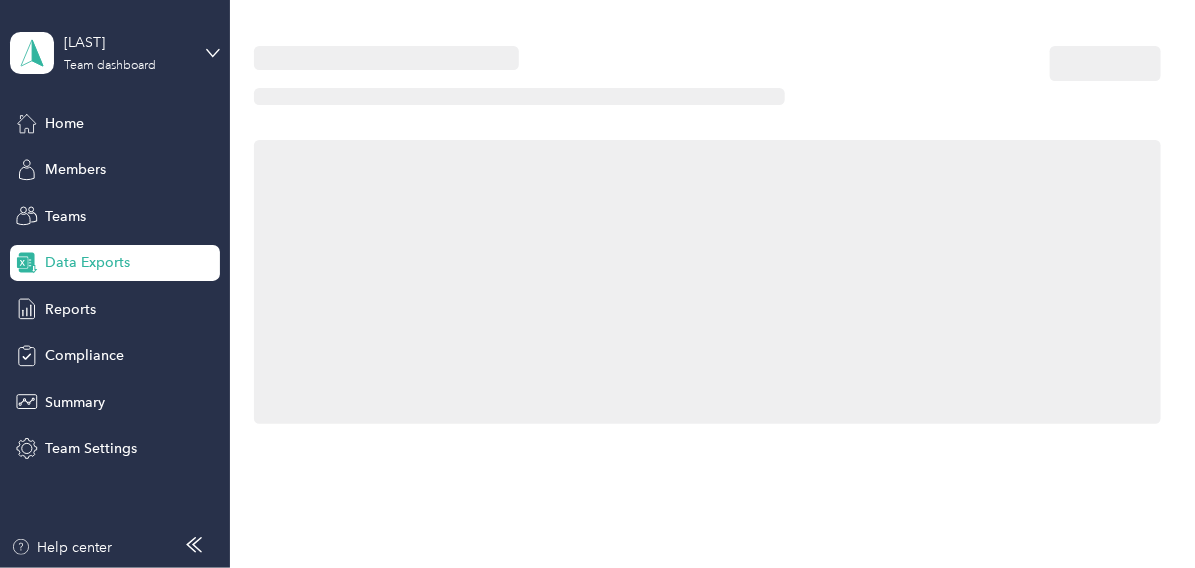 scroll, scrollTop: 0, scrollLeft: 0, axis: both 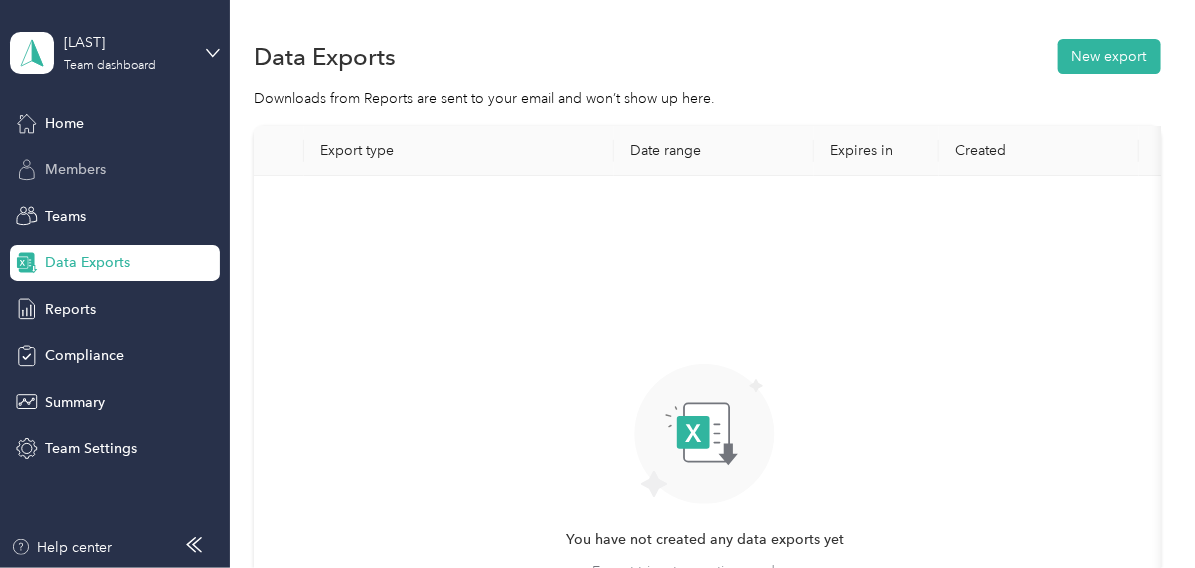 click on "Members" at bounding box center [75, 169] 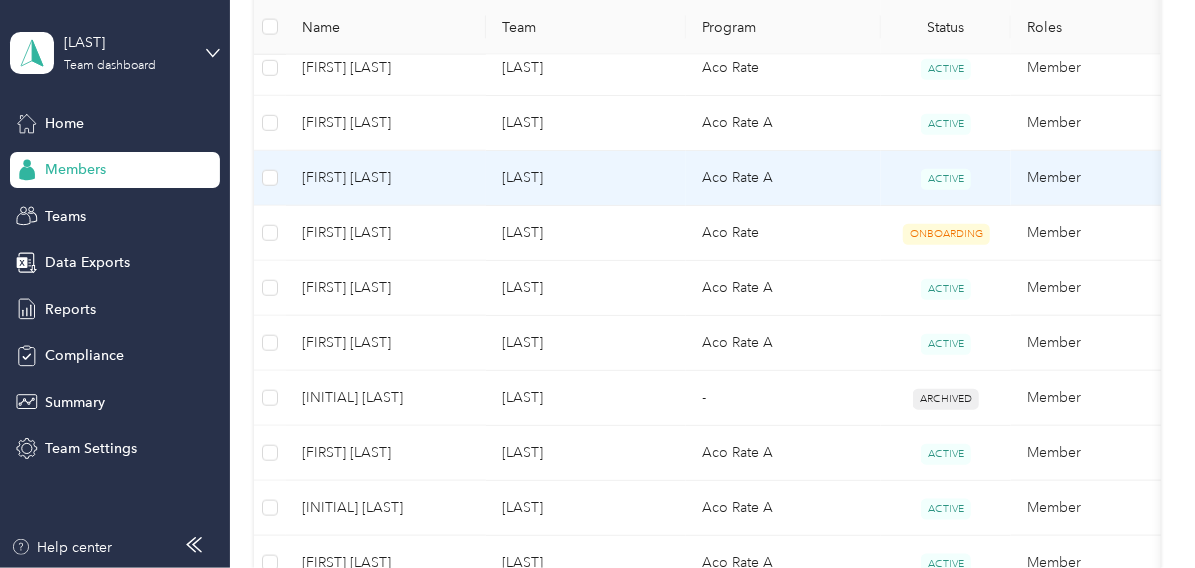 scroll, scrollTop: 1100, scrollLeft: 0, axis: vertical 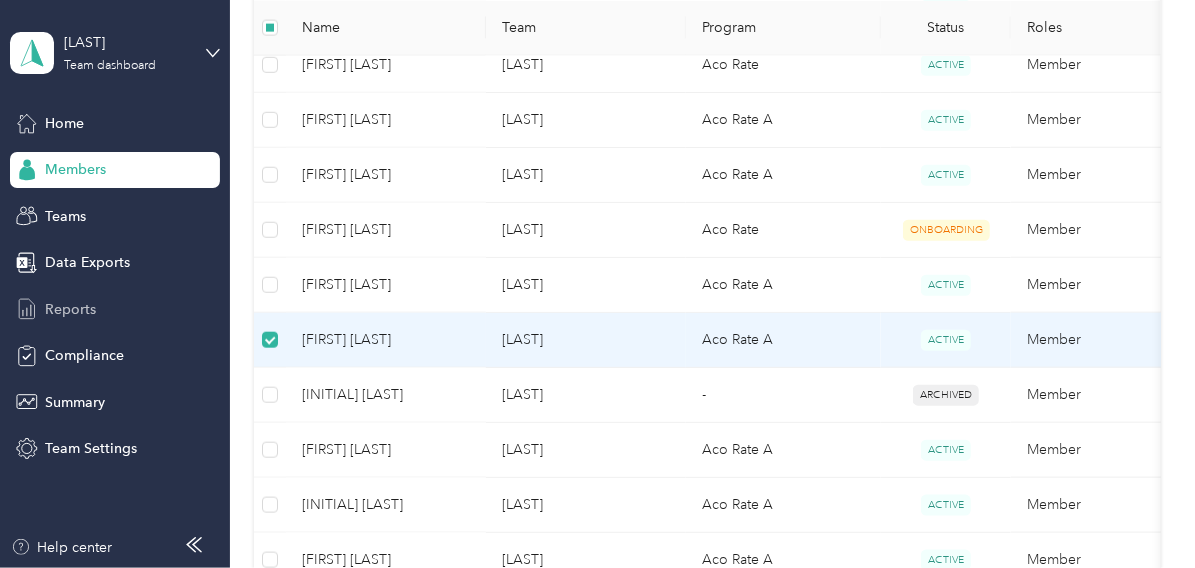 click on "Reports" at bounding box center (70, 309) 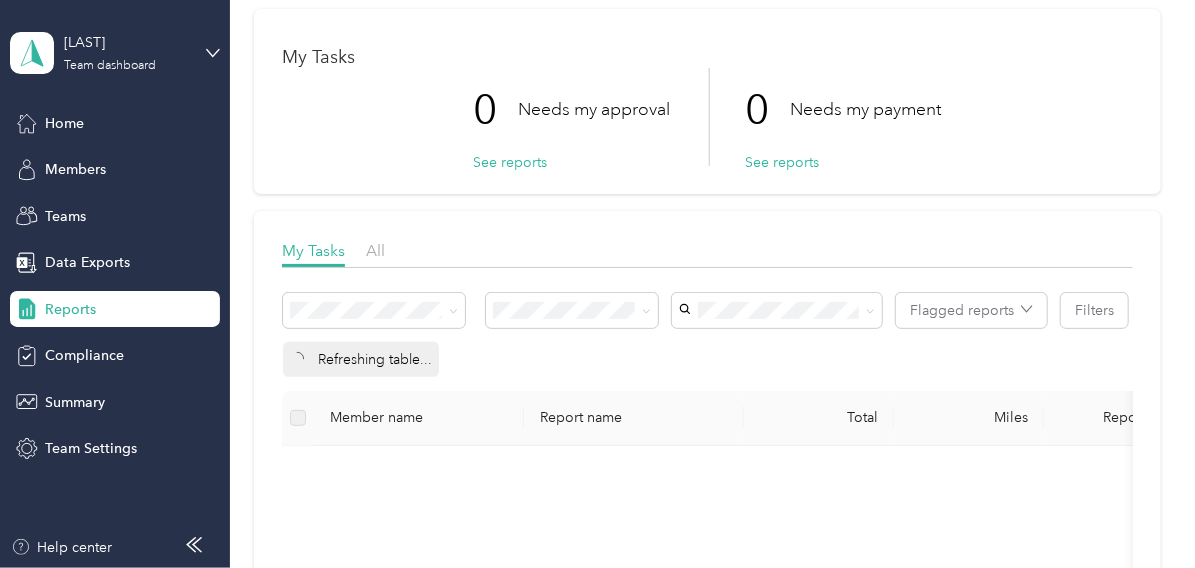scroll, scrollTop: 99, scrollLeft: 0, axis: vertical 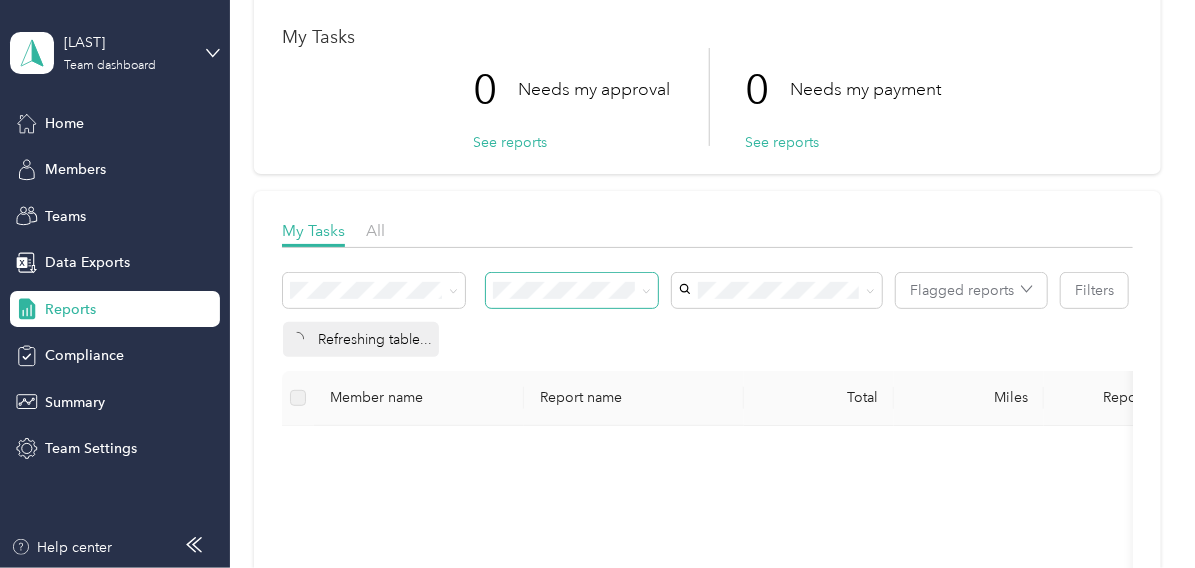 click 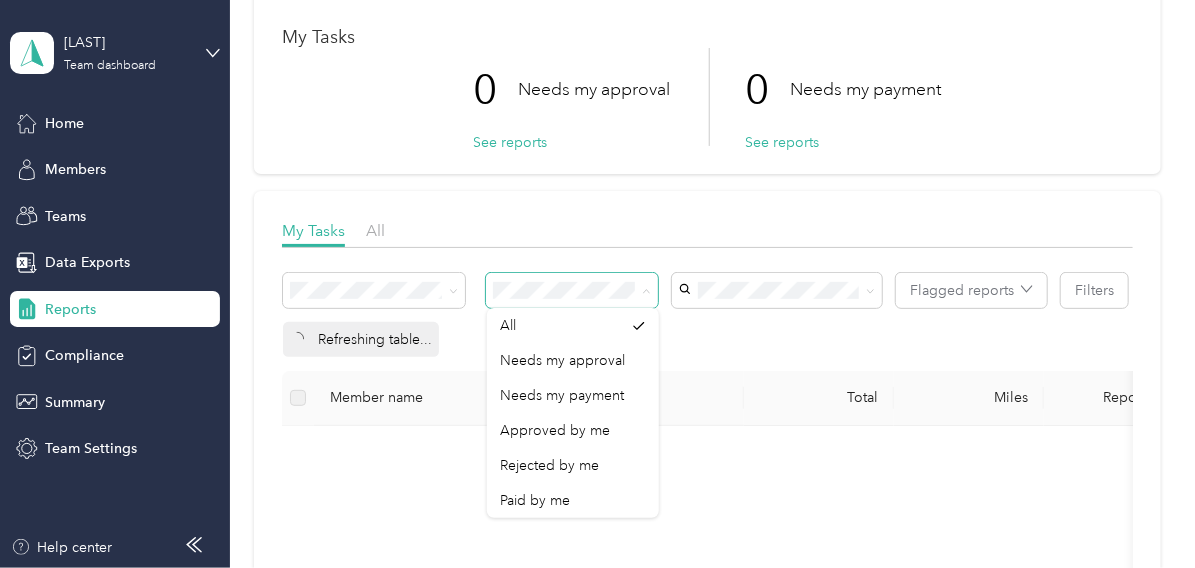 click 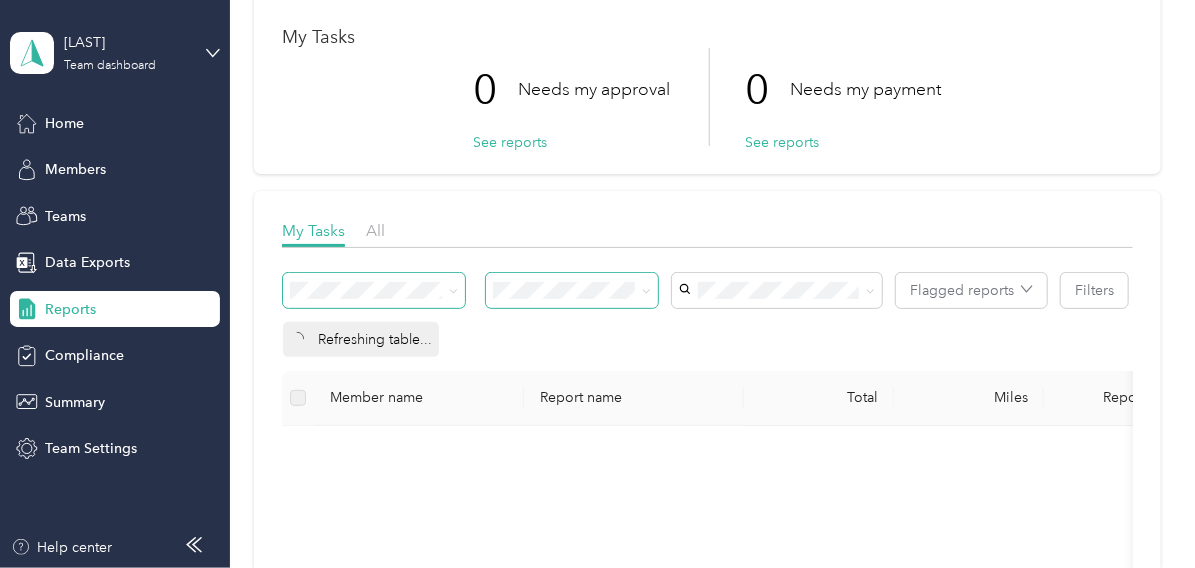 click 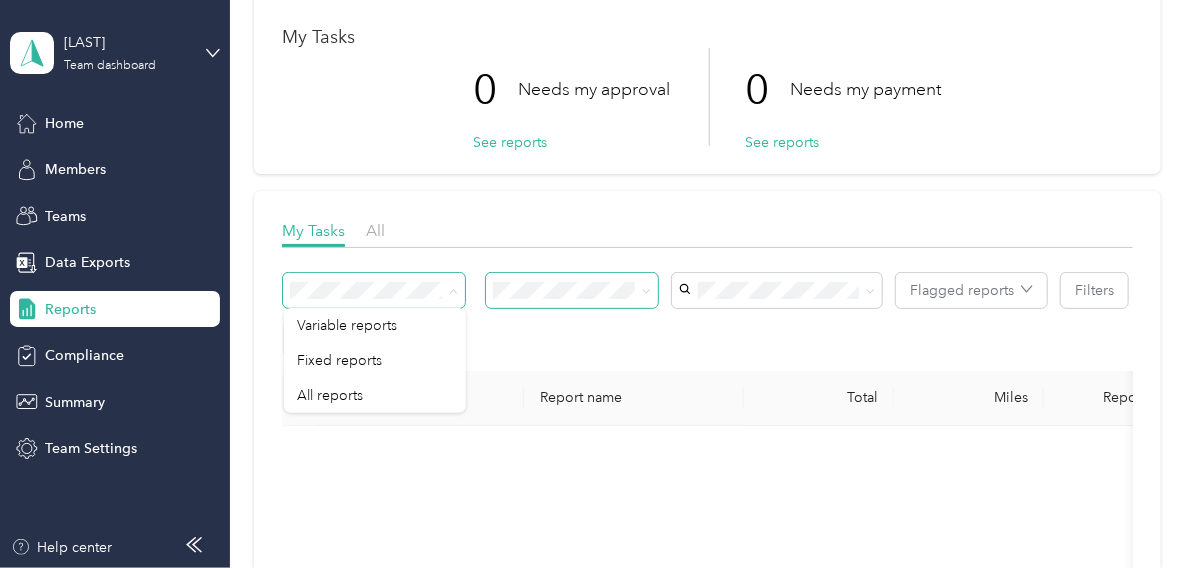 click 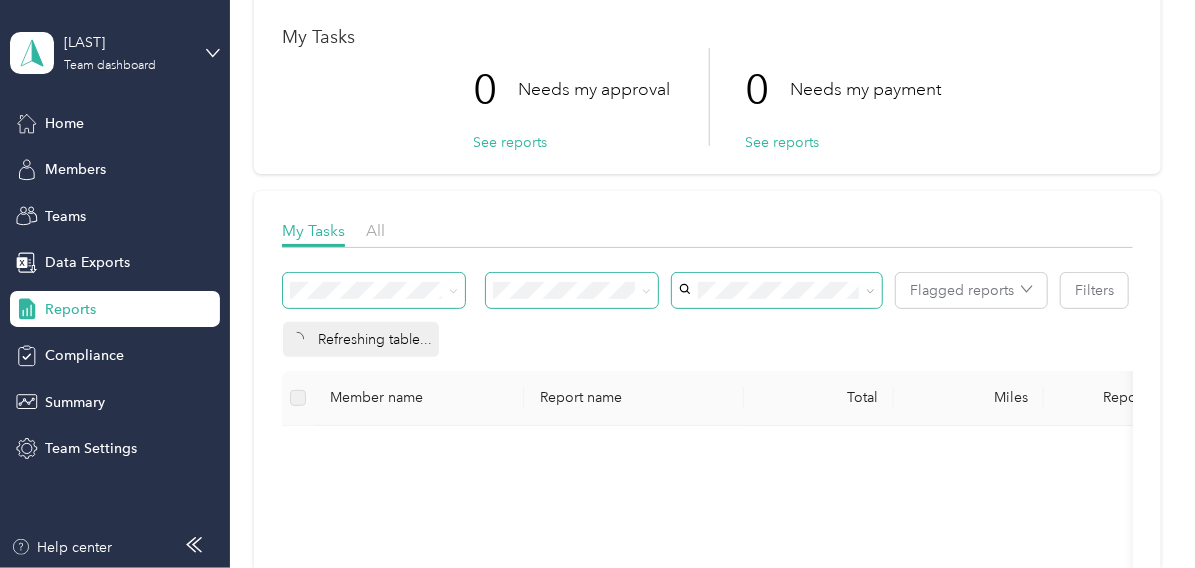 click 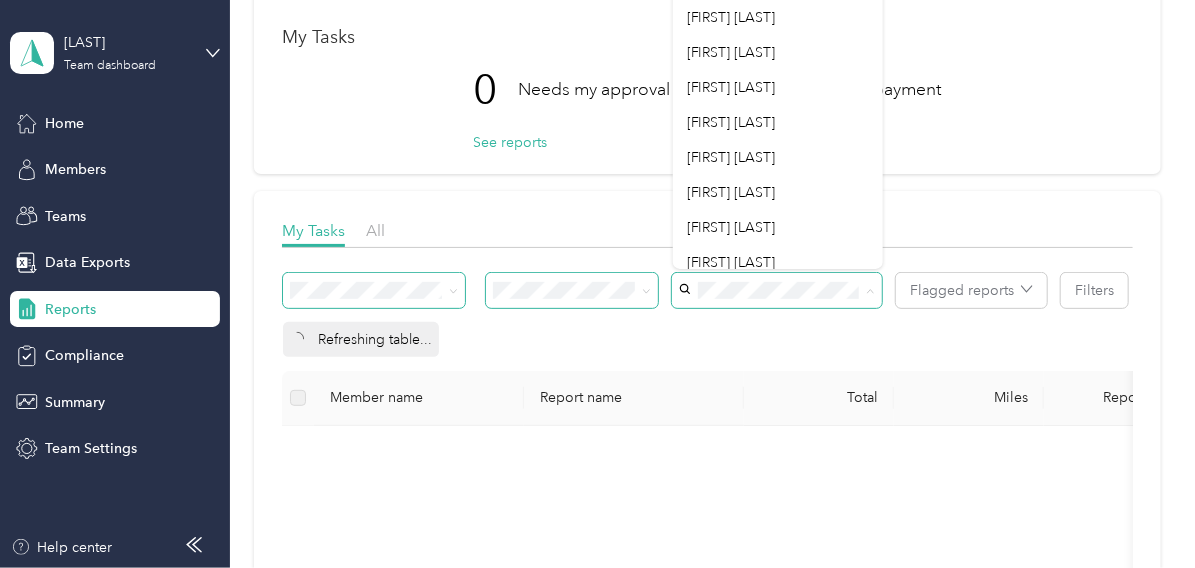 scroll, scrollTop: 300, scrollLeft: 0, axis: vertical 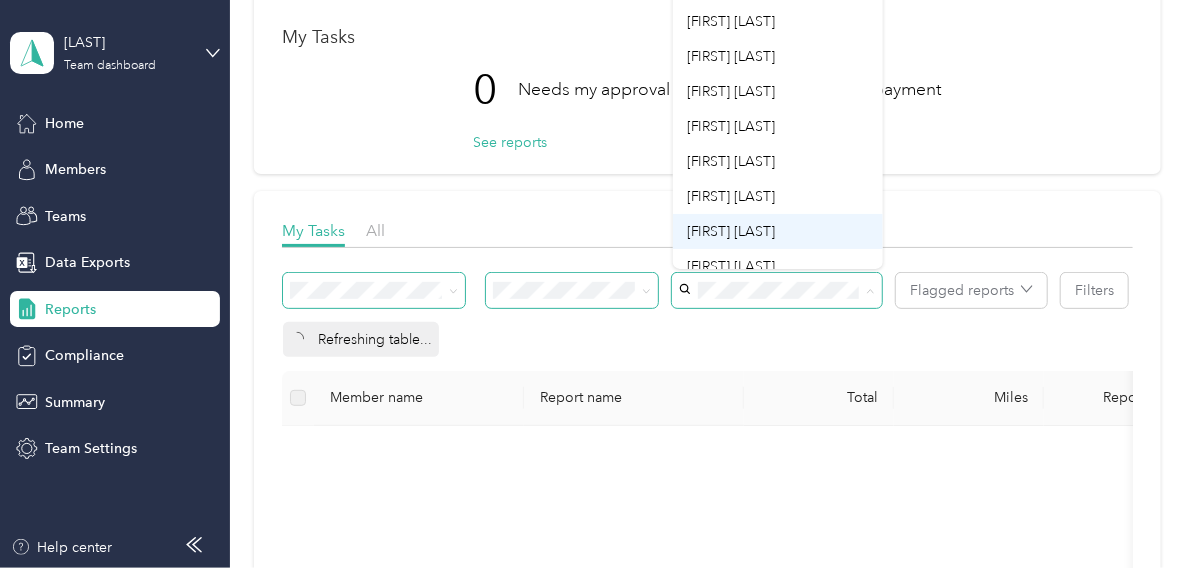 click on "[FIRST] [LAST]" at bounding box center [731, 231] 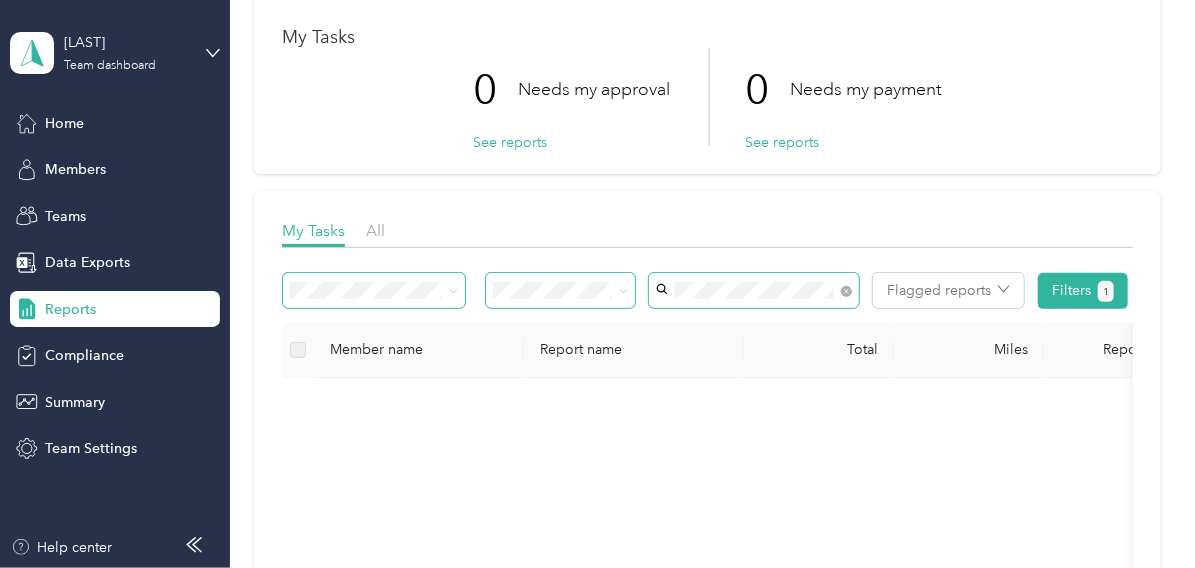scroll, scrollTop: 0, scrollLeft: 0, axis: both 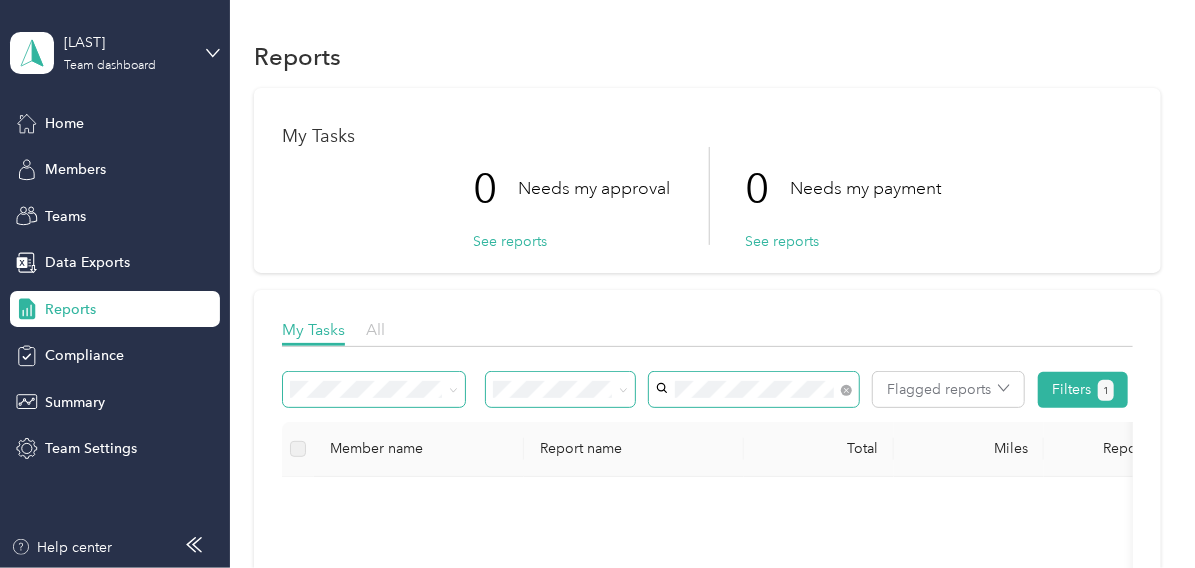 click on "All" at bounding box center (375, 329) 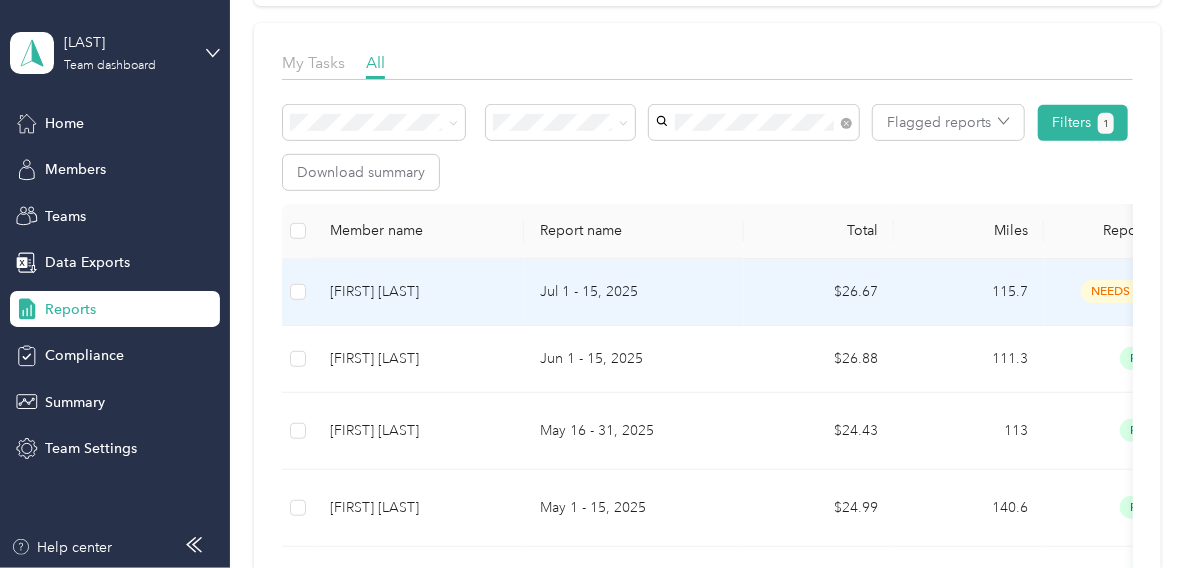 scroll, scrollTop: 300, scrollLeft: 0, axis: vertical 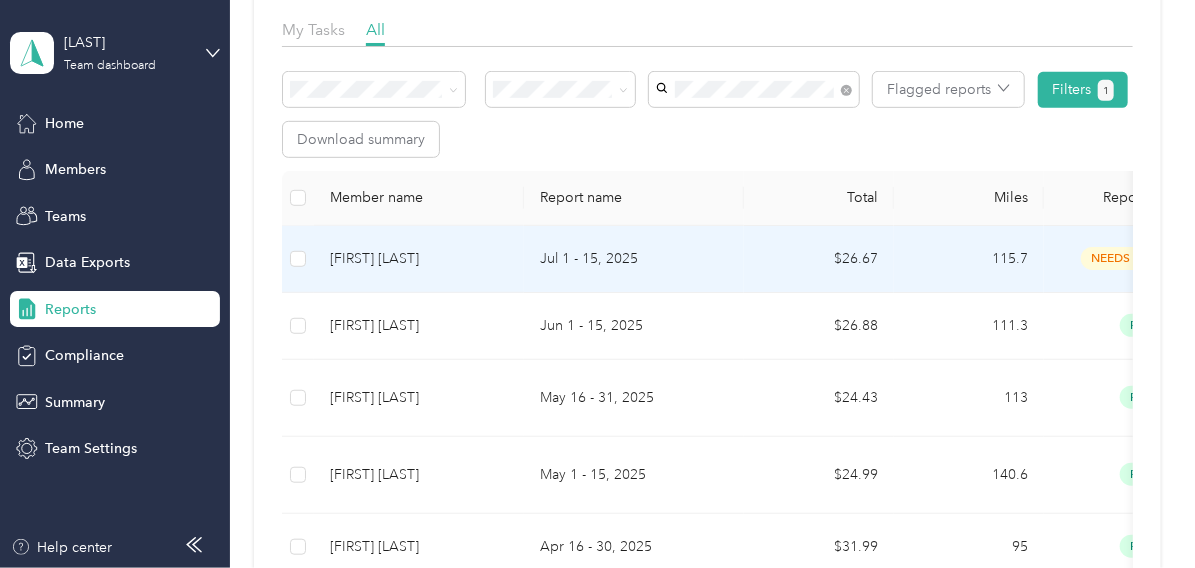 click on "[FIRST] [LAST]" at bounding box center [419, 259] 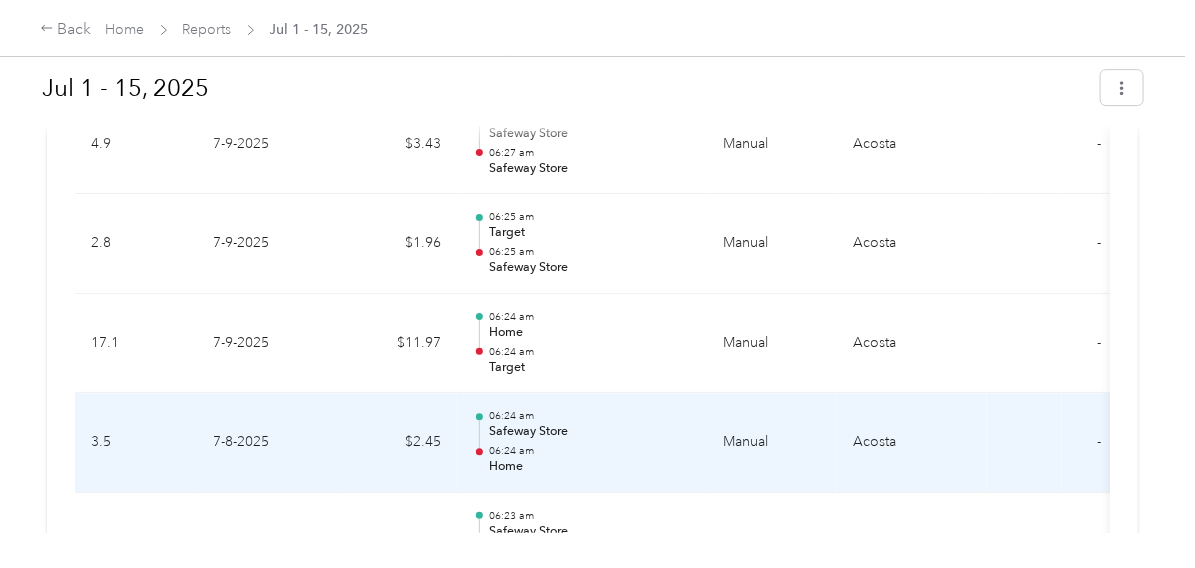 scroll, scrollTop: 2200, scrollLeft: 0, axis: vertical 